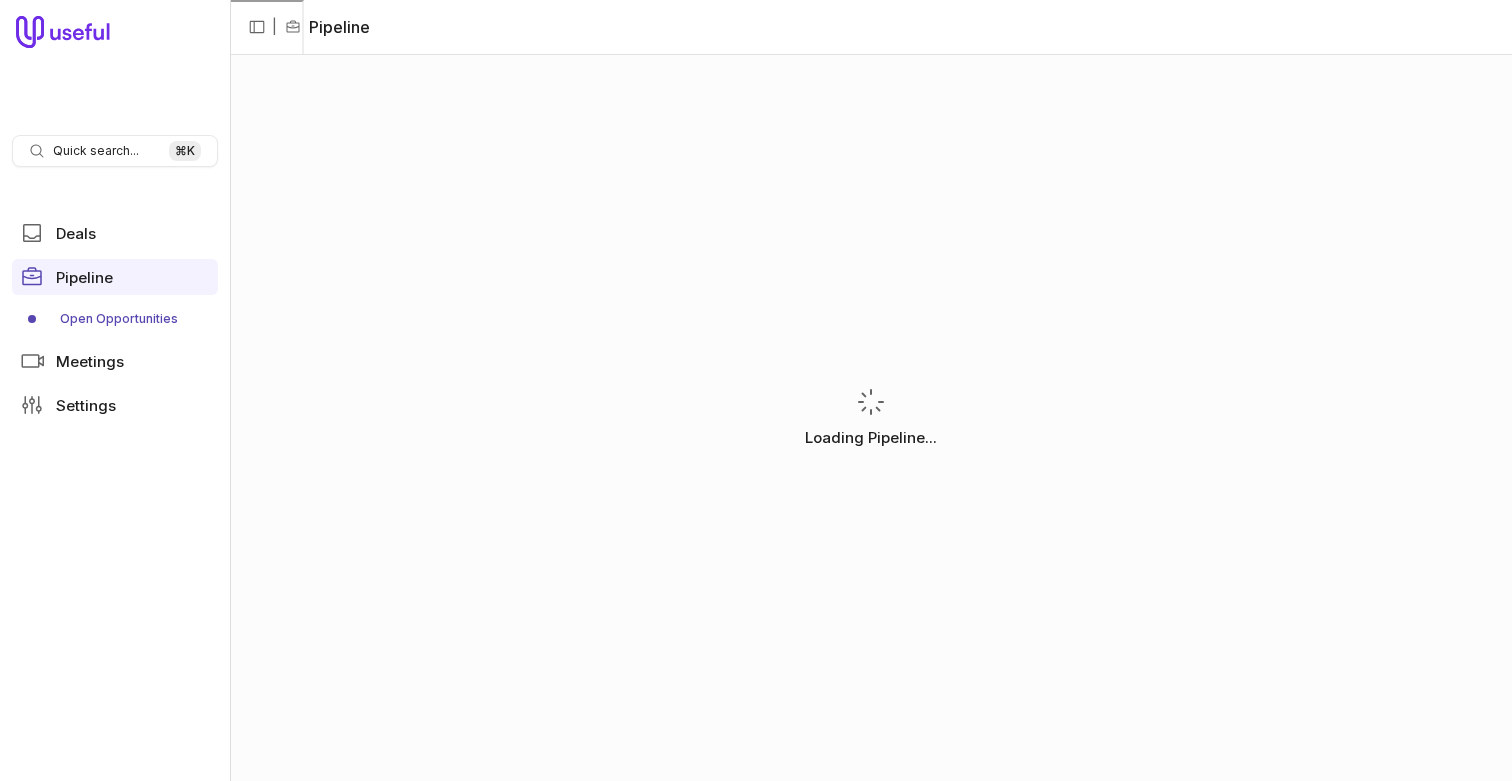 scroll, scrollTop: 0, scrollLeft: 0, axis: both 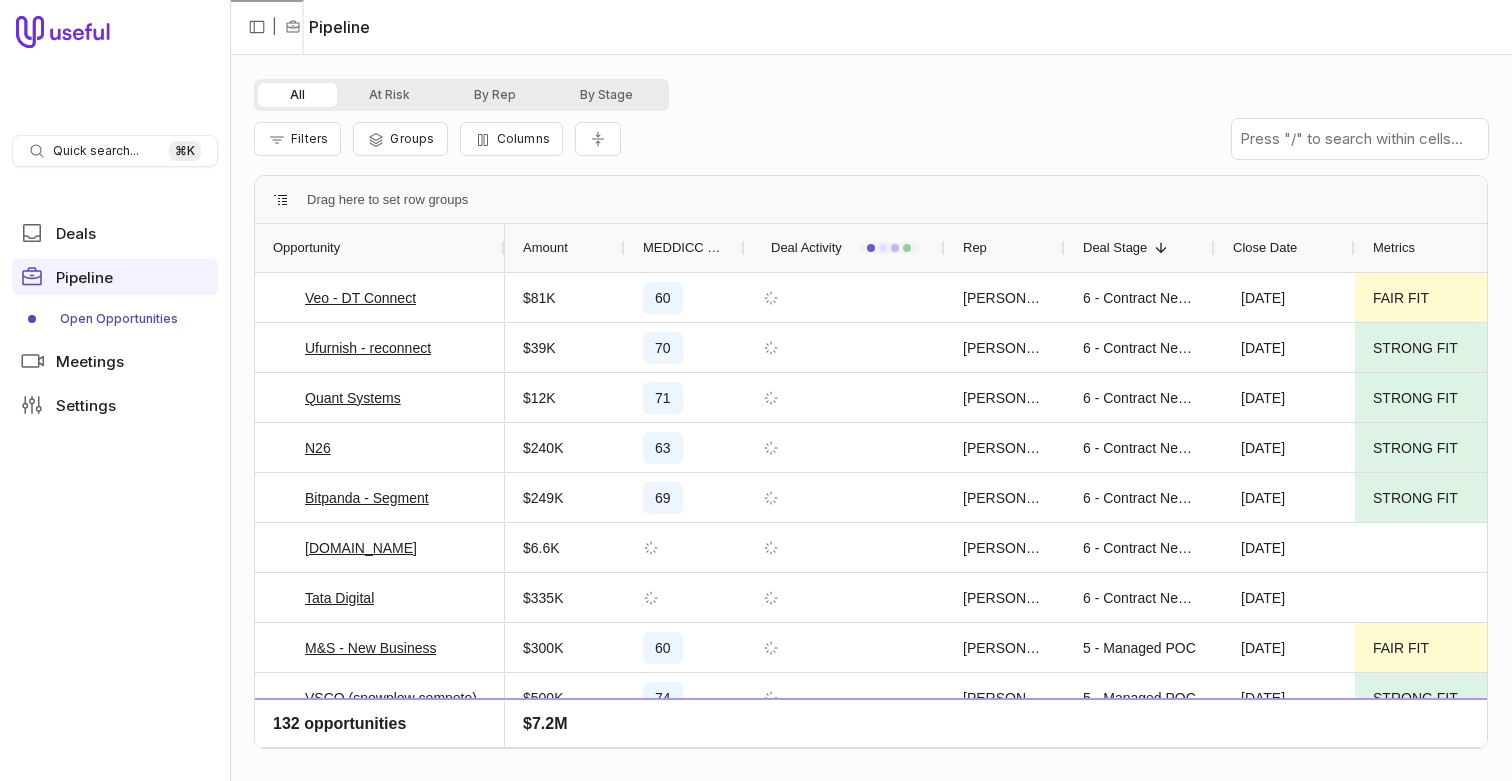 click on "Quick search... ⌘ K Deals Pipeline Open Opportunities Meetings Settings" at bounding box center [115, 390] 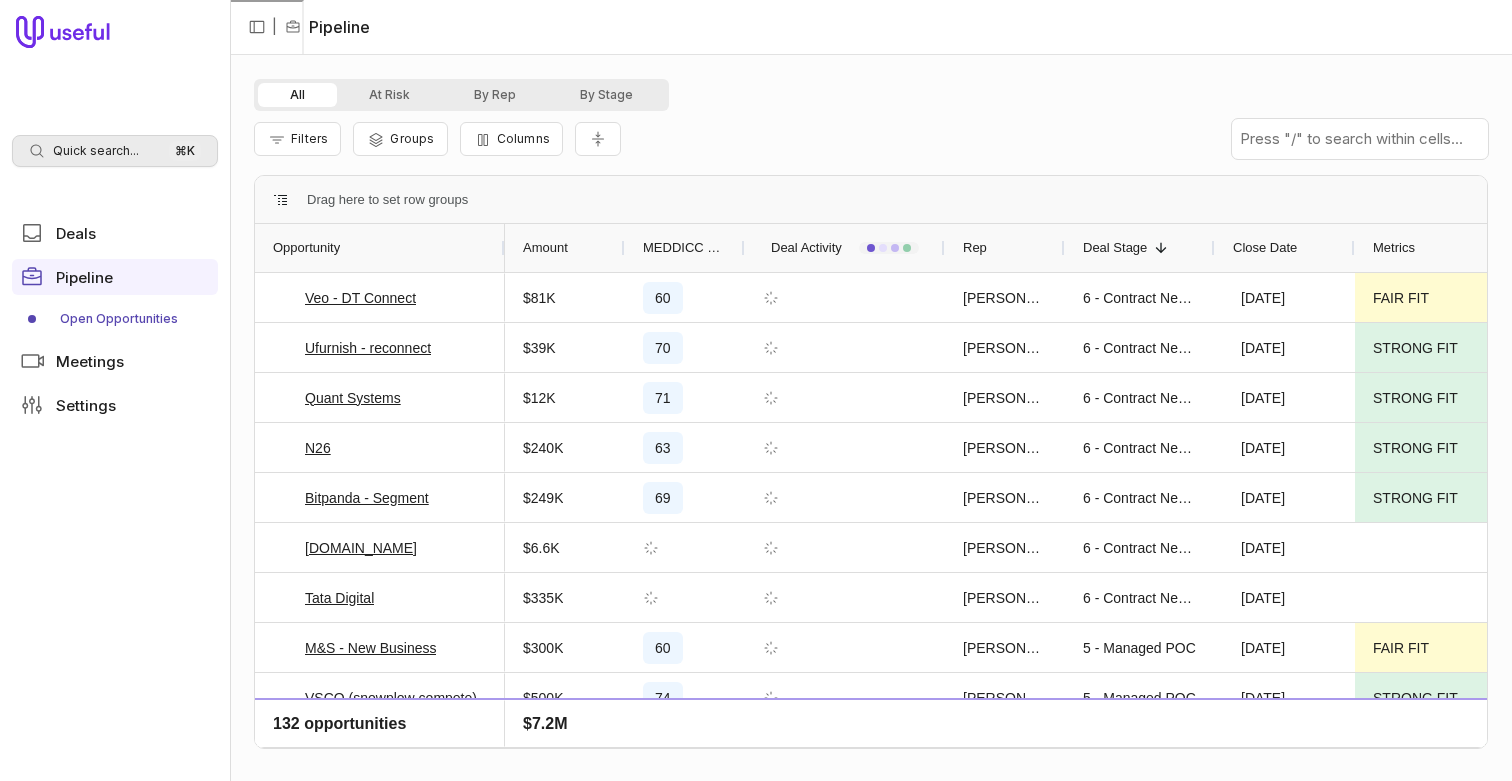 click on "Quick search... ⌘ K" at bounding box center (115, 151) 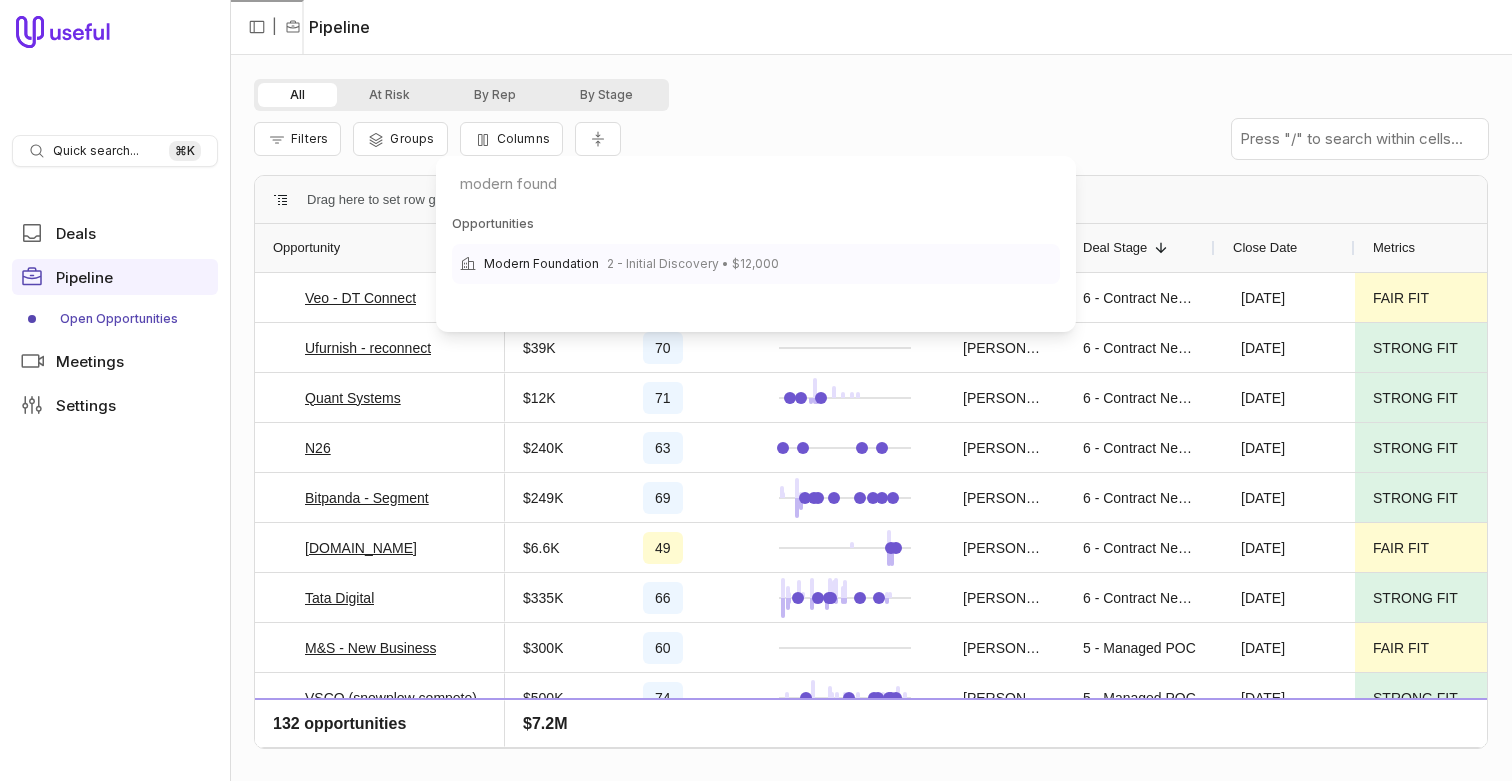 type on "modern found" 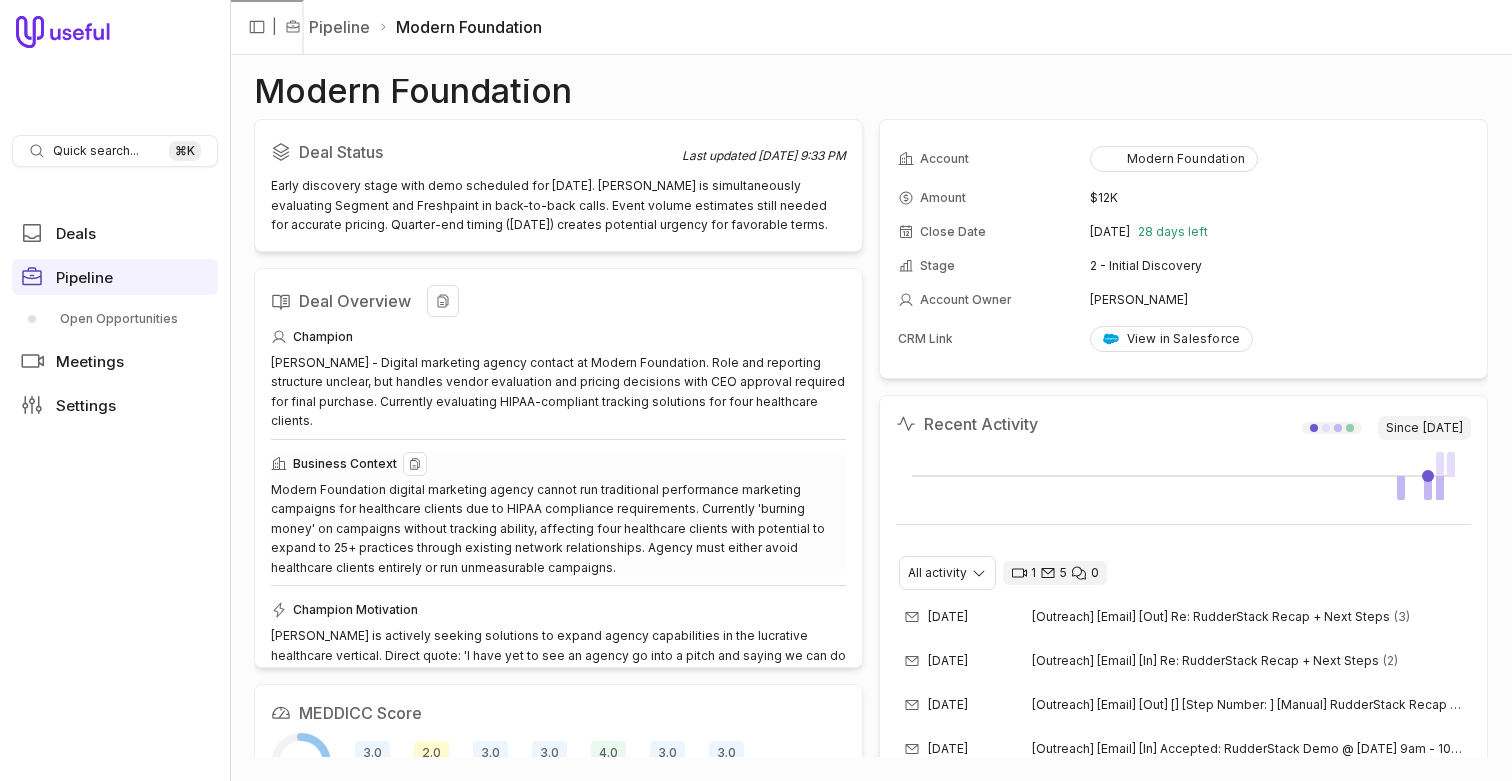 scroll, scrollTop: 344, scrollLeft: 0, axis: vertical 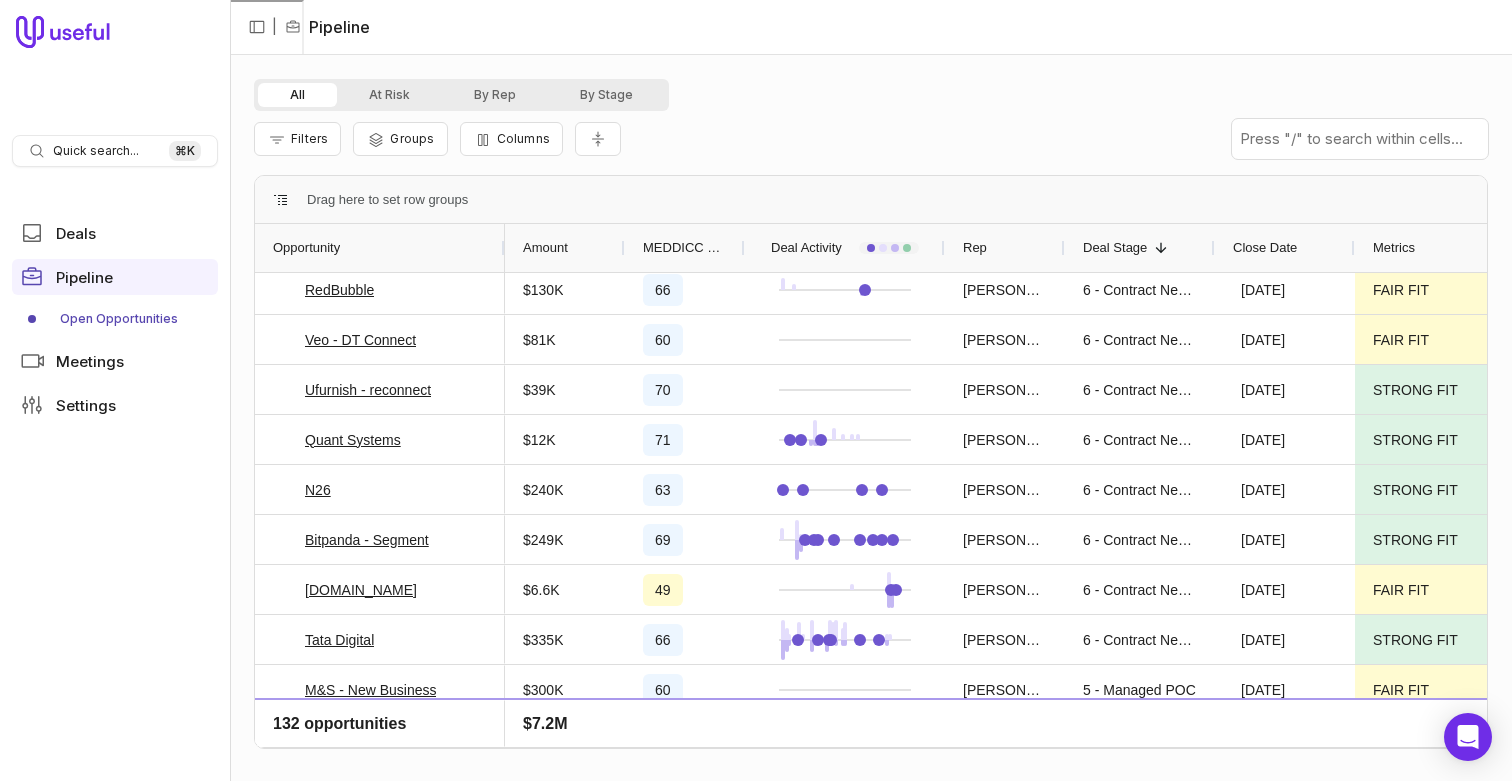 click on "Quick search... ⌘ K Deals Pipeline Open Opportunities Meetings Settings" at bounding box center [115, 390] 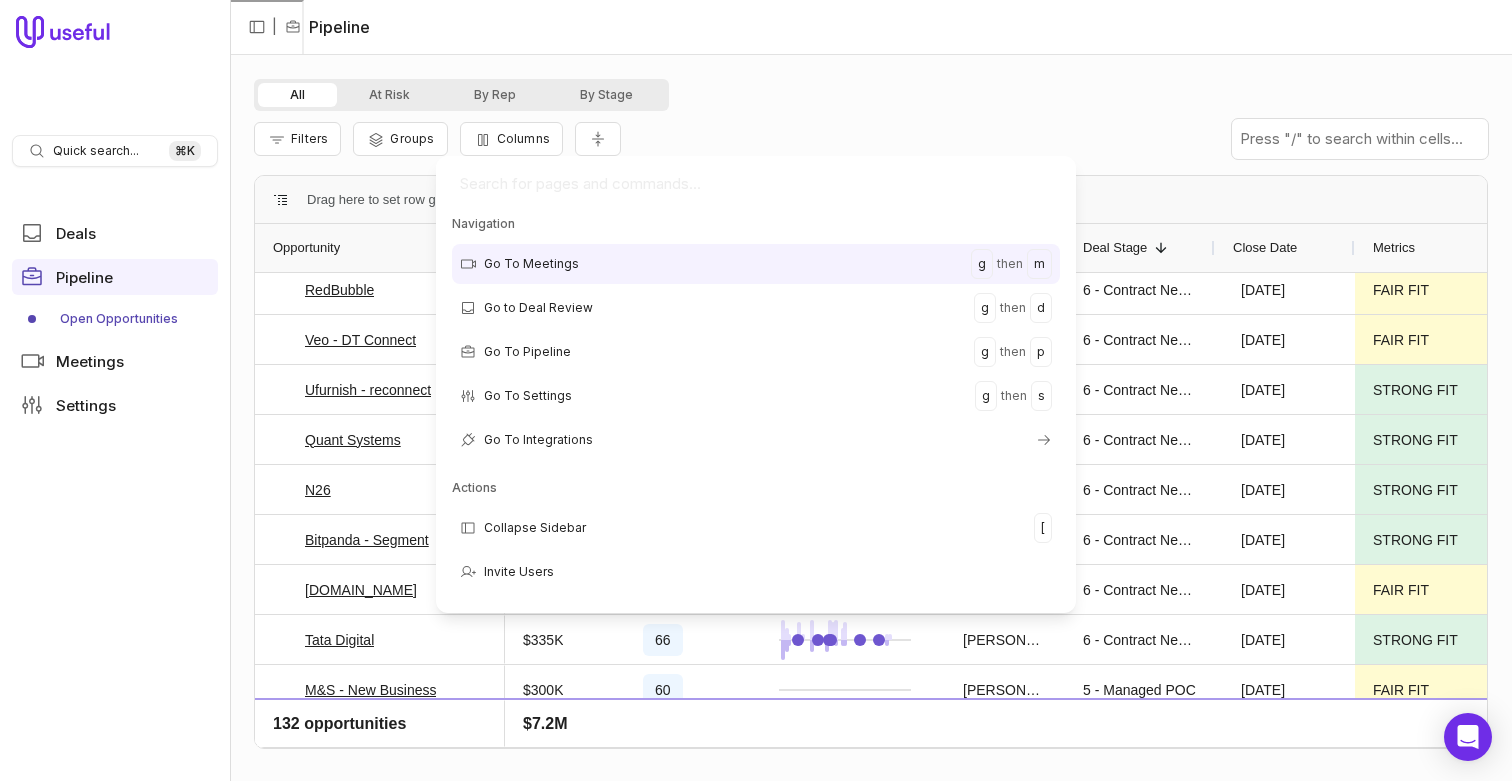 click on "Quick search... ⌘ K Deals Pipeline Open Opportunities Meetings Settings | Pipeline All At Risk By Rep By Stage Filters Groups Columns Drag here to set row groups Drag here to set column labels
Opportunity
Amount
MEDDICC Score
Rep" at bounding box center (756, 390) 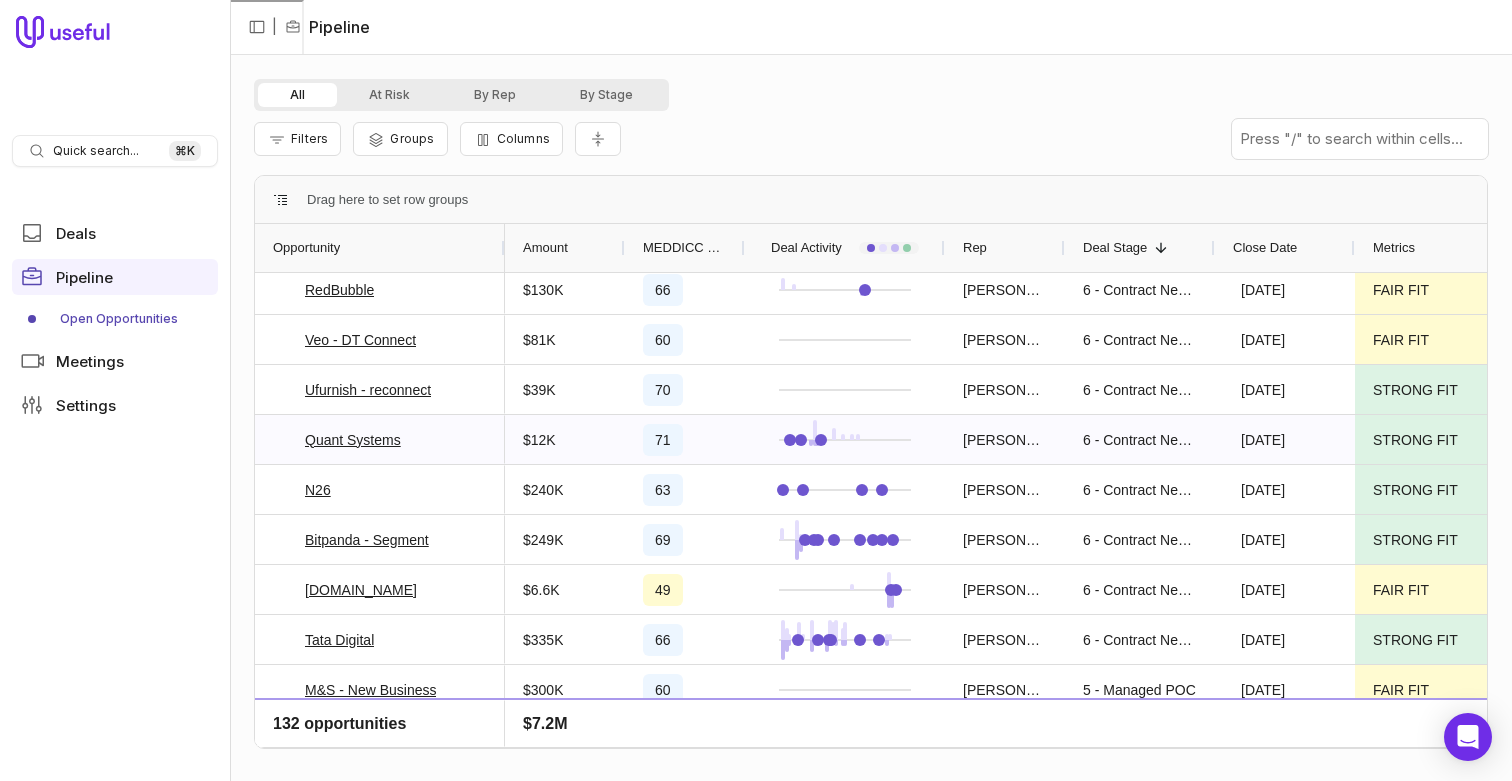 scroll, scrollTop: 165, scrollLeft: 0, axis: vertical 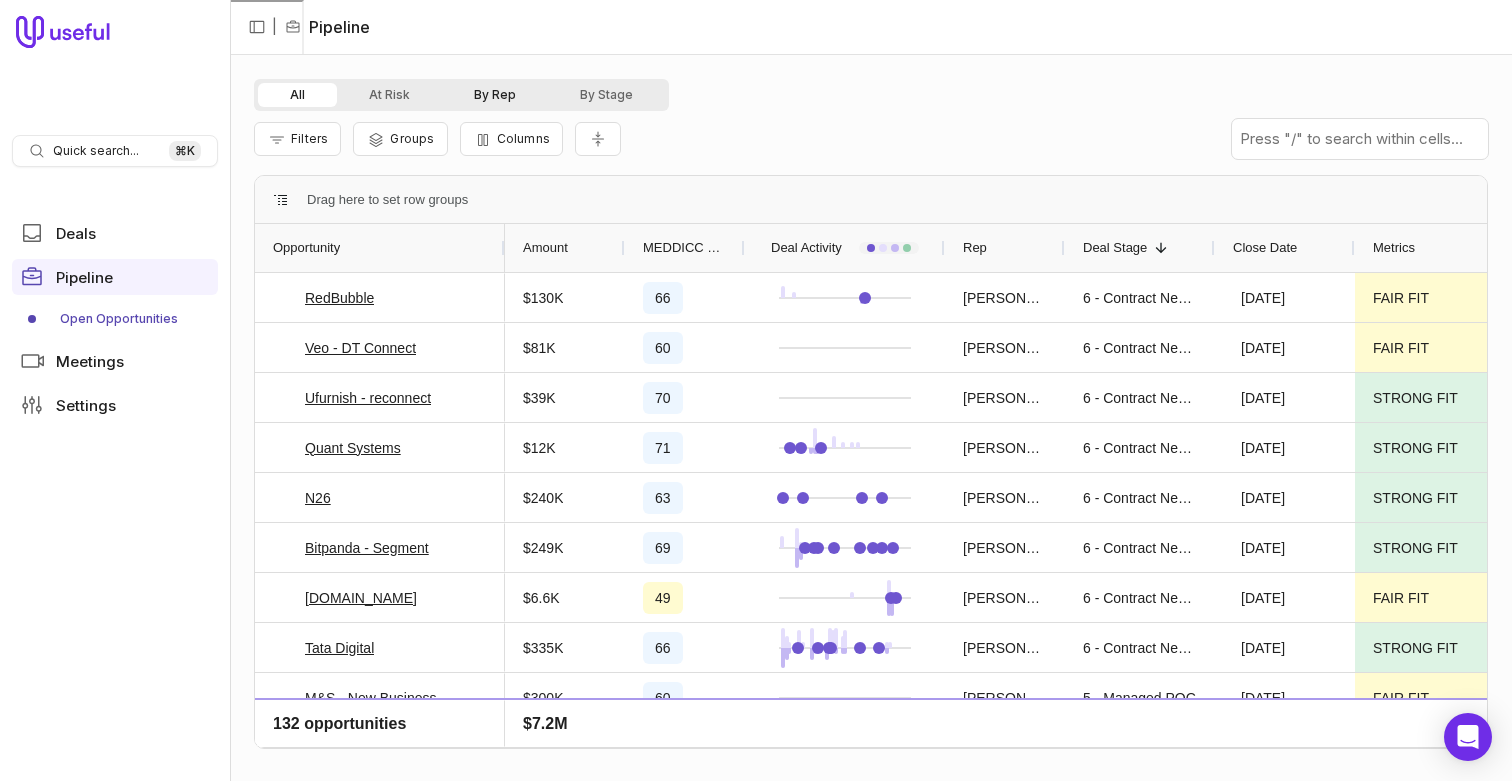 click on "By Rep" at bounding box center [495, 95] 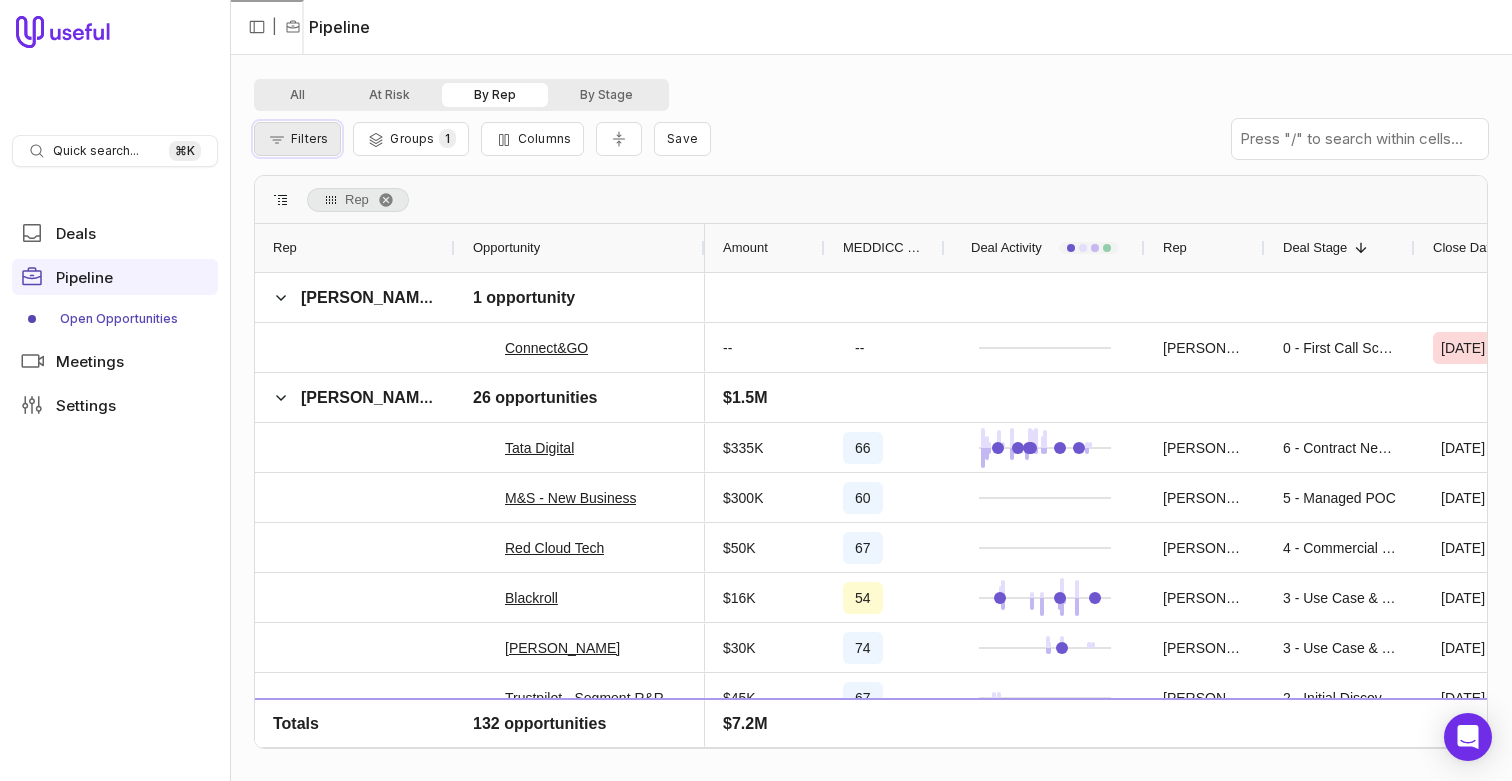 click on "Filters" at bounding box center (297, 139) 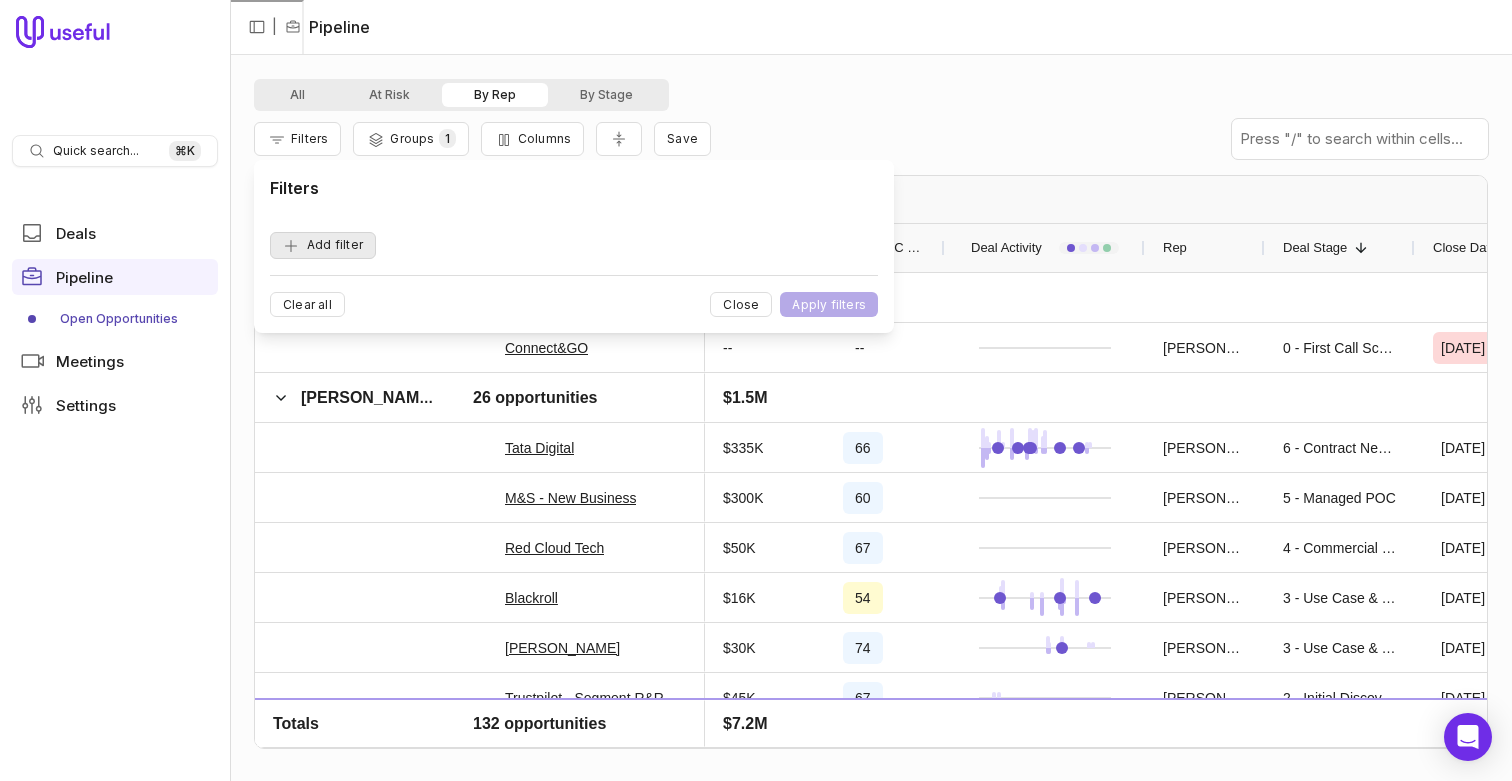 click on "Add filter" at bounding box center (323, 245) 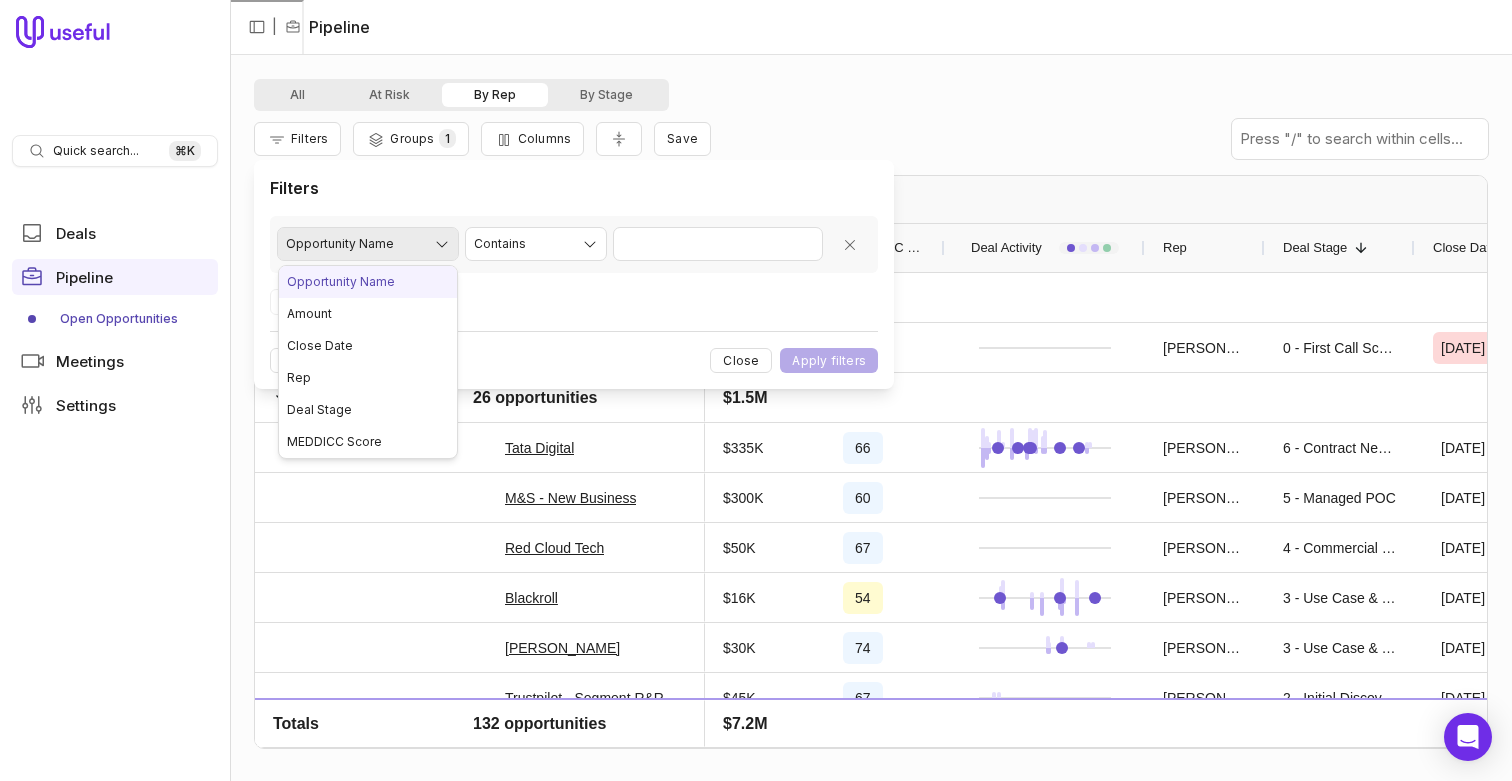click on "Quick search... ⌘ K Deals Pipeline Open Opportunities Meetings Settings | Pipeline All At Risk By Rep By Stage Filters Groups 1 Columns Save
Rep
Drag here to set column labels
Opportunity
Rep
Amount
1" at bounding box center [756, 390] 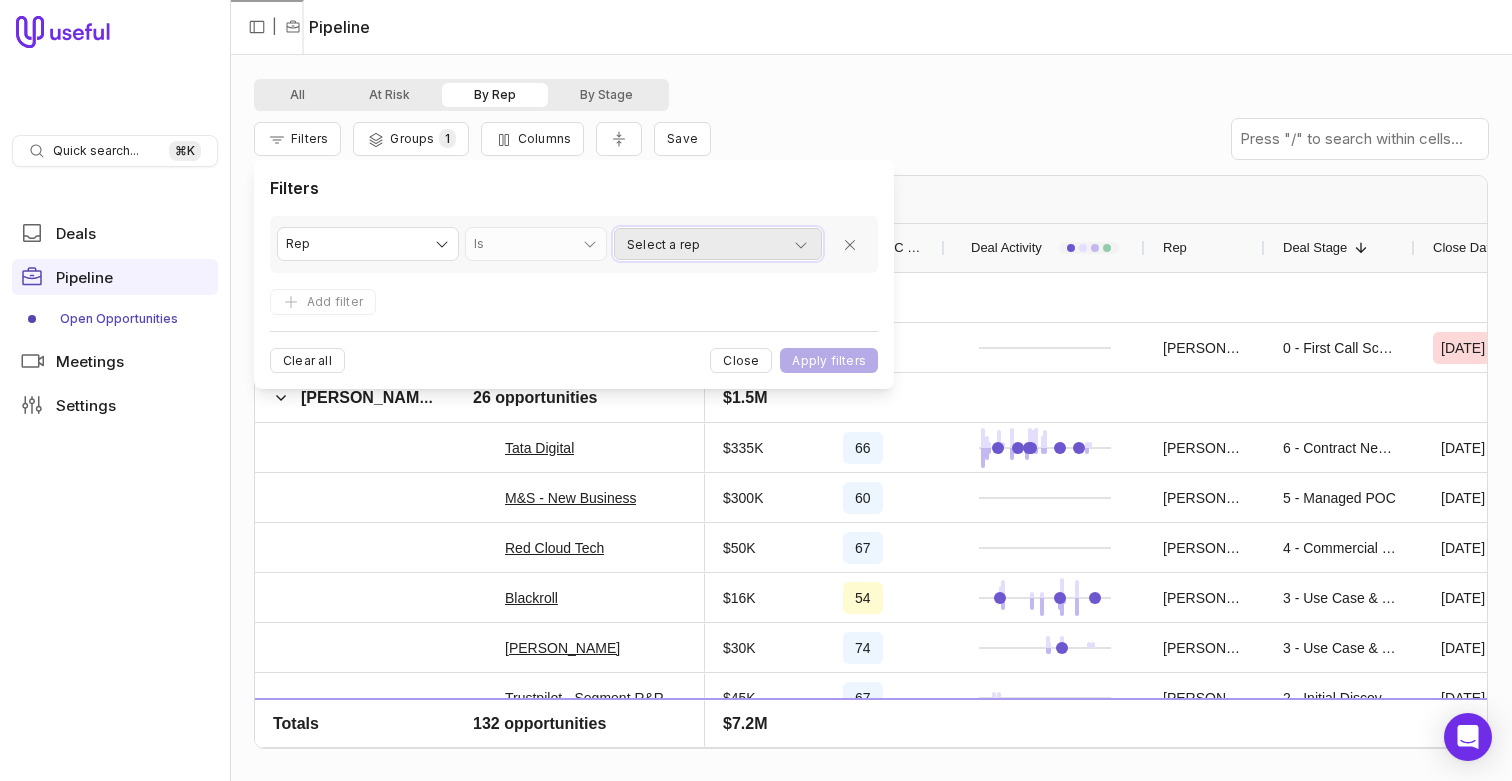 click on "Select a rep" at bounding box center [718, 245] 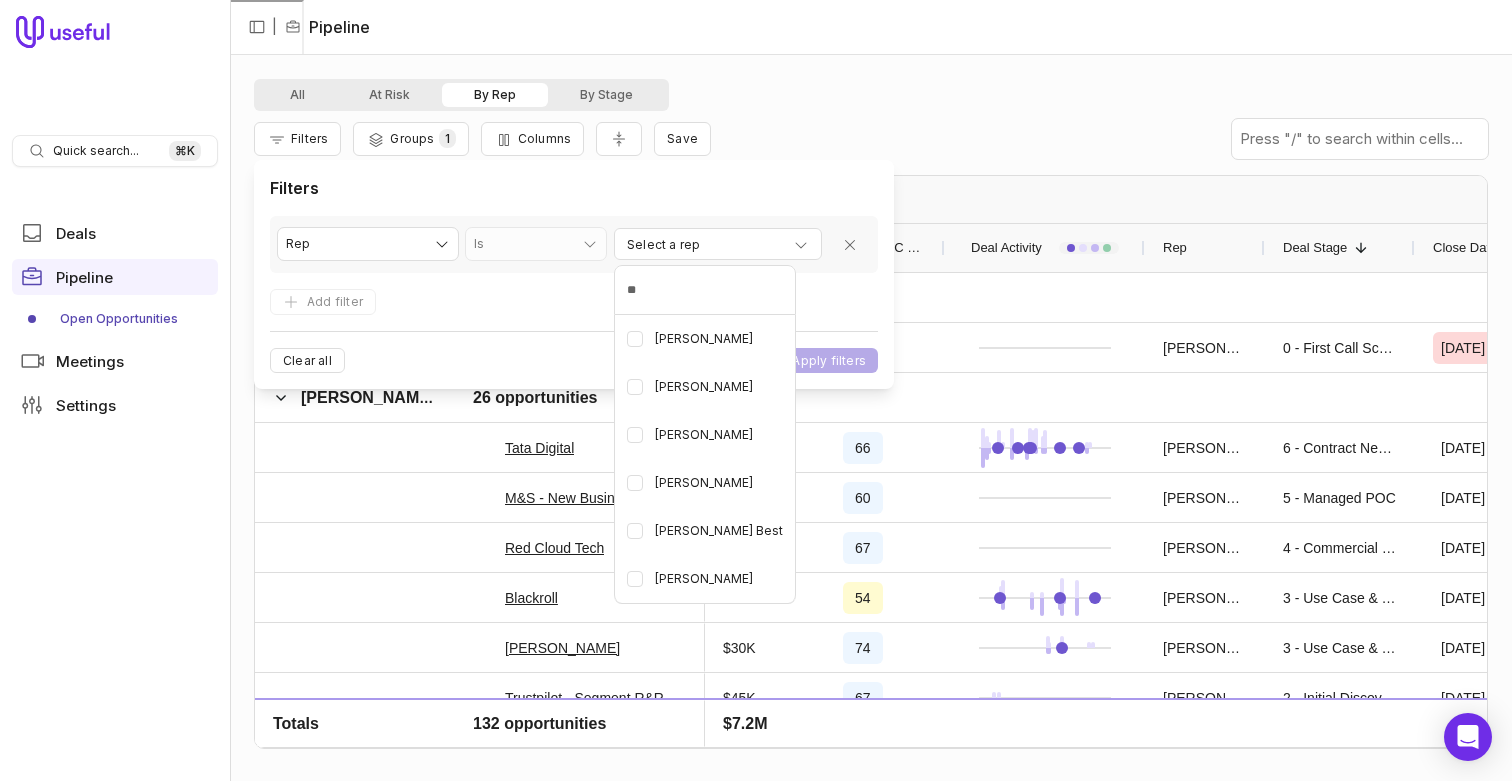 type on "***" 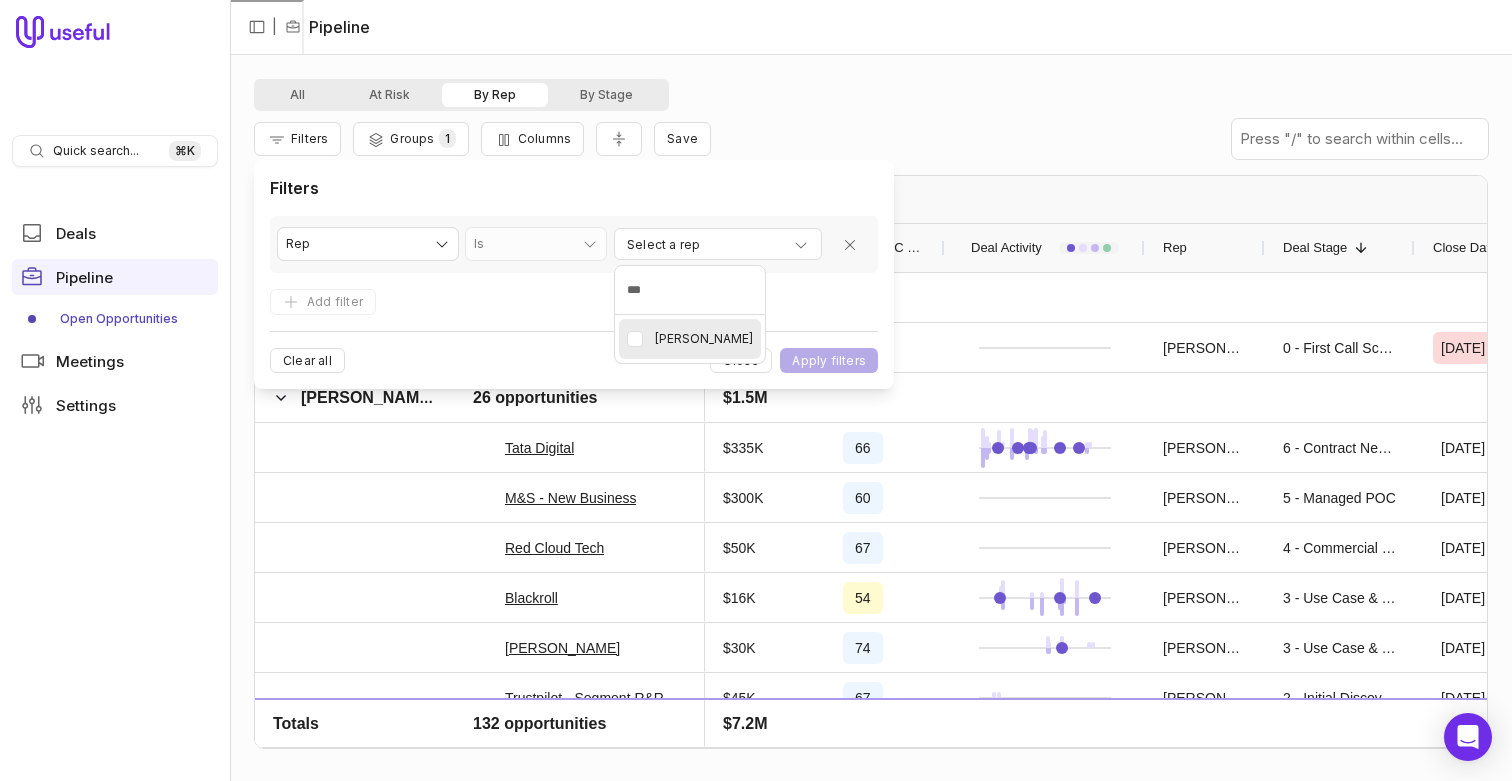 click on "[PERSON_NAME]" at bounding box center [690, 339] 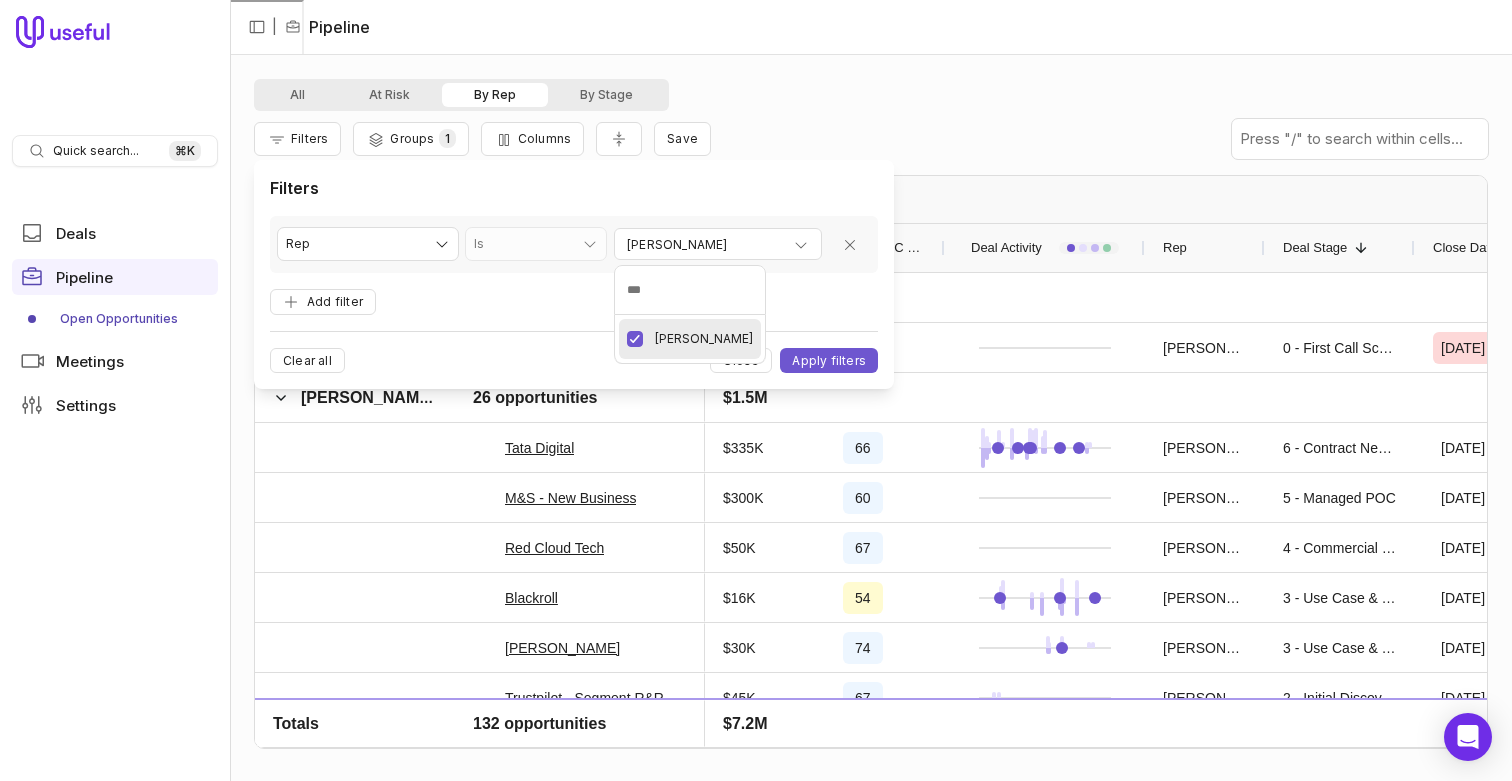 click on "Quick search... ⌘ K Deals Pipeline Open Opportunities Meetings Settings | Pipeline All At Risk By Rep By Stage Filters Groups 1 Columns Save
Rep
Drag here to set column labels
Opportunity
Rep
Amount
1" at bounding box center (756, 390) 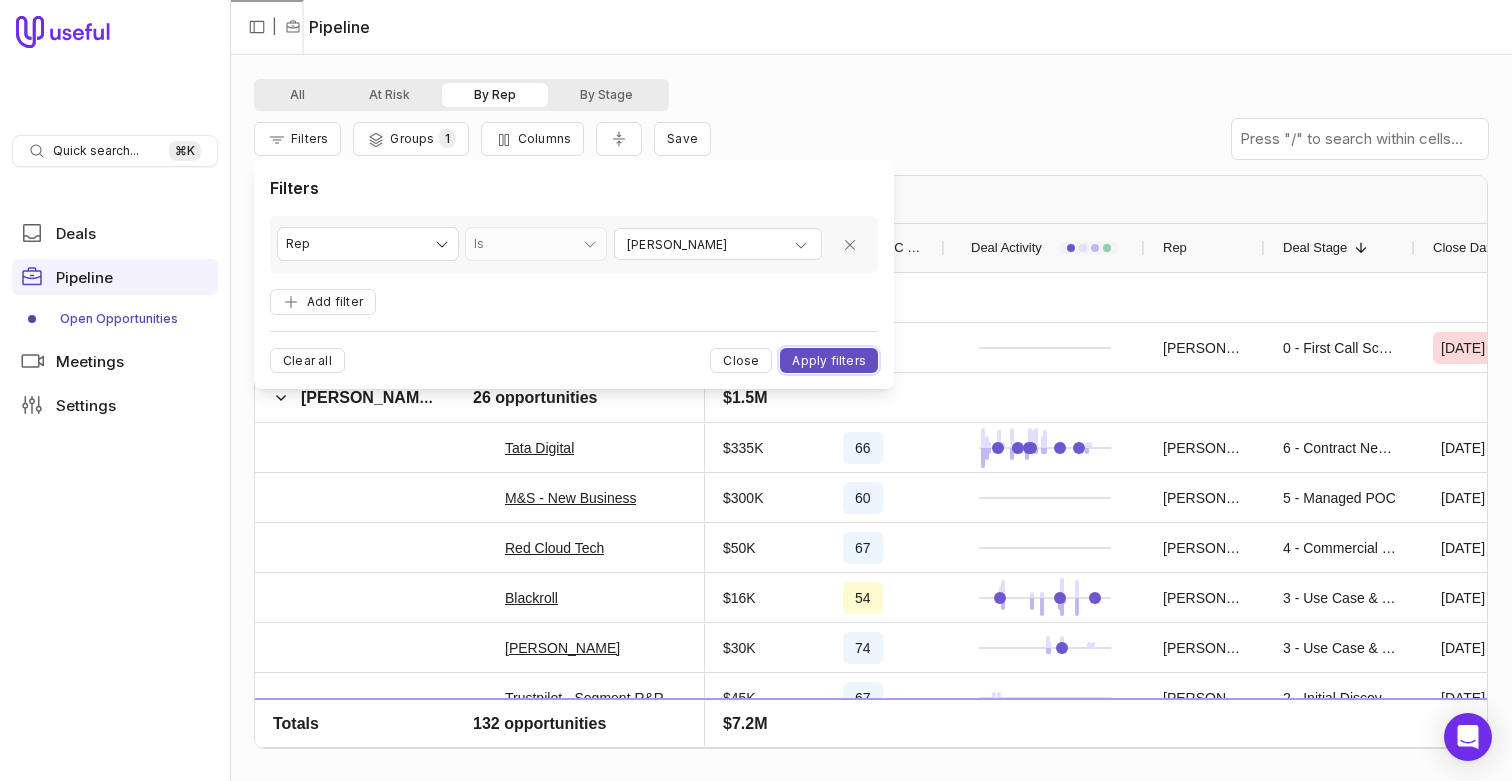 click on "Apply filters" at bounding box center (829, 360) 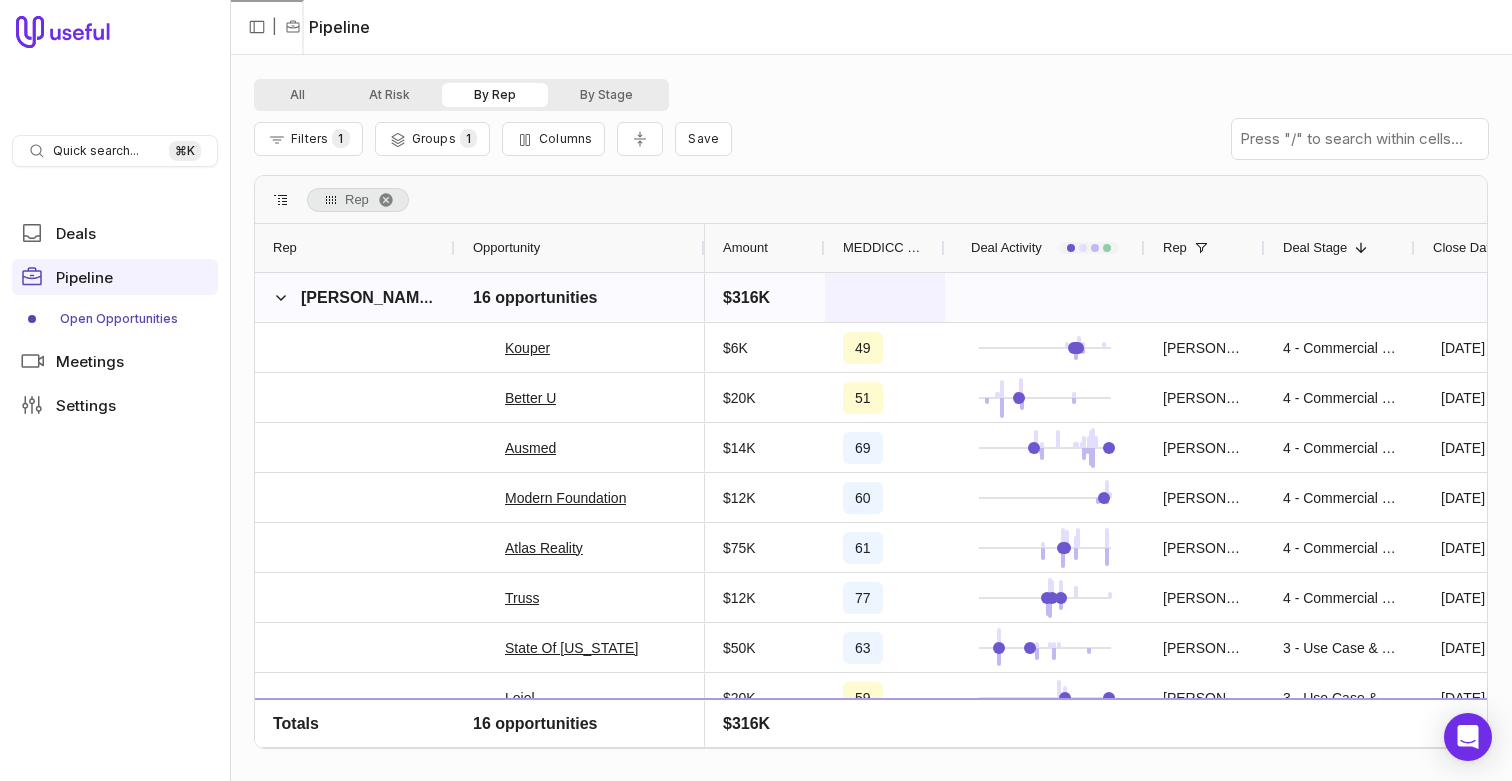 scroll, scrollTop: 19, scrollLeft: 0, axis: vertical 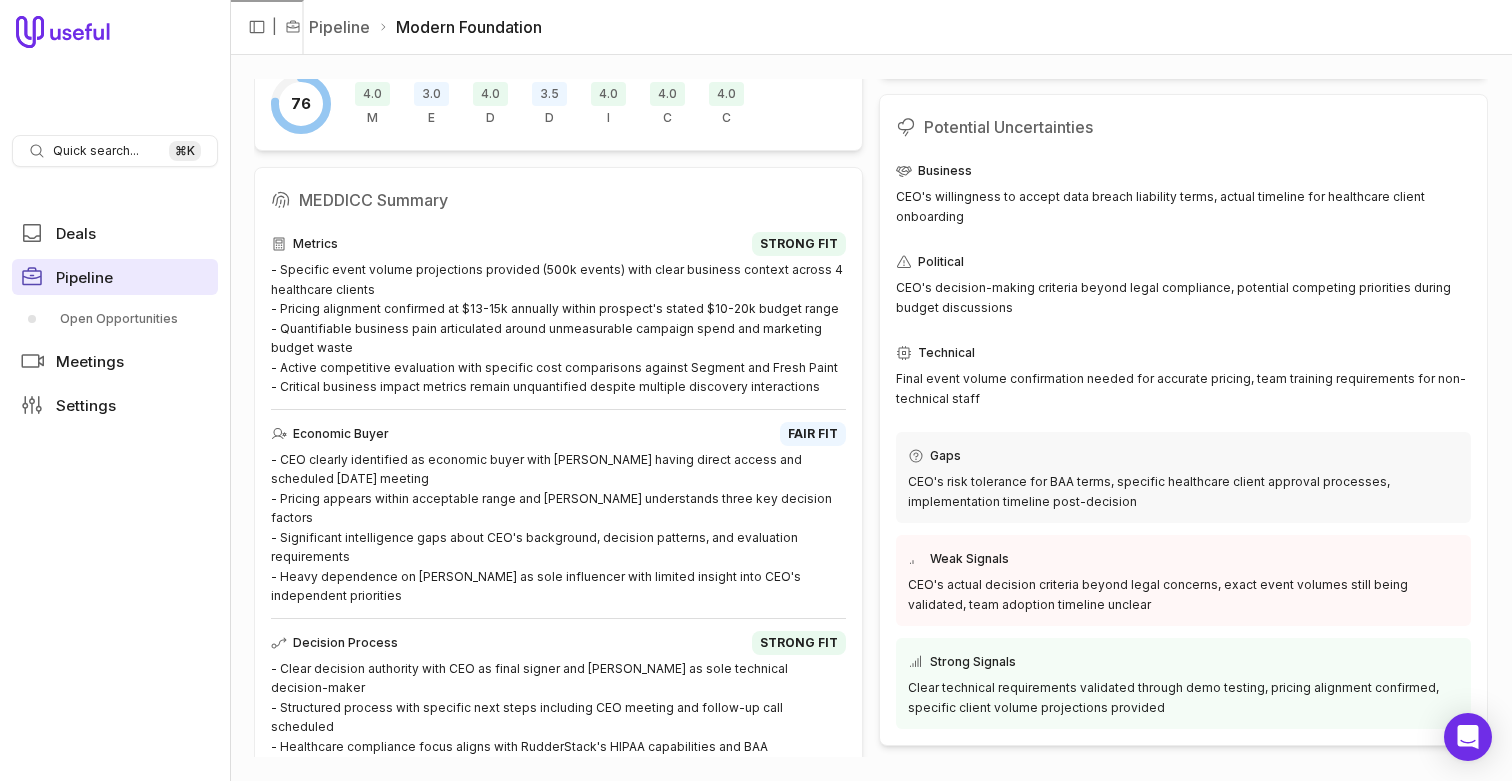 click on "Pipeline" at bounding box center (115, 277) 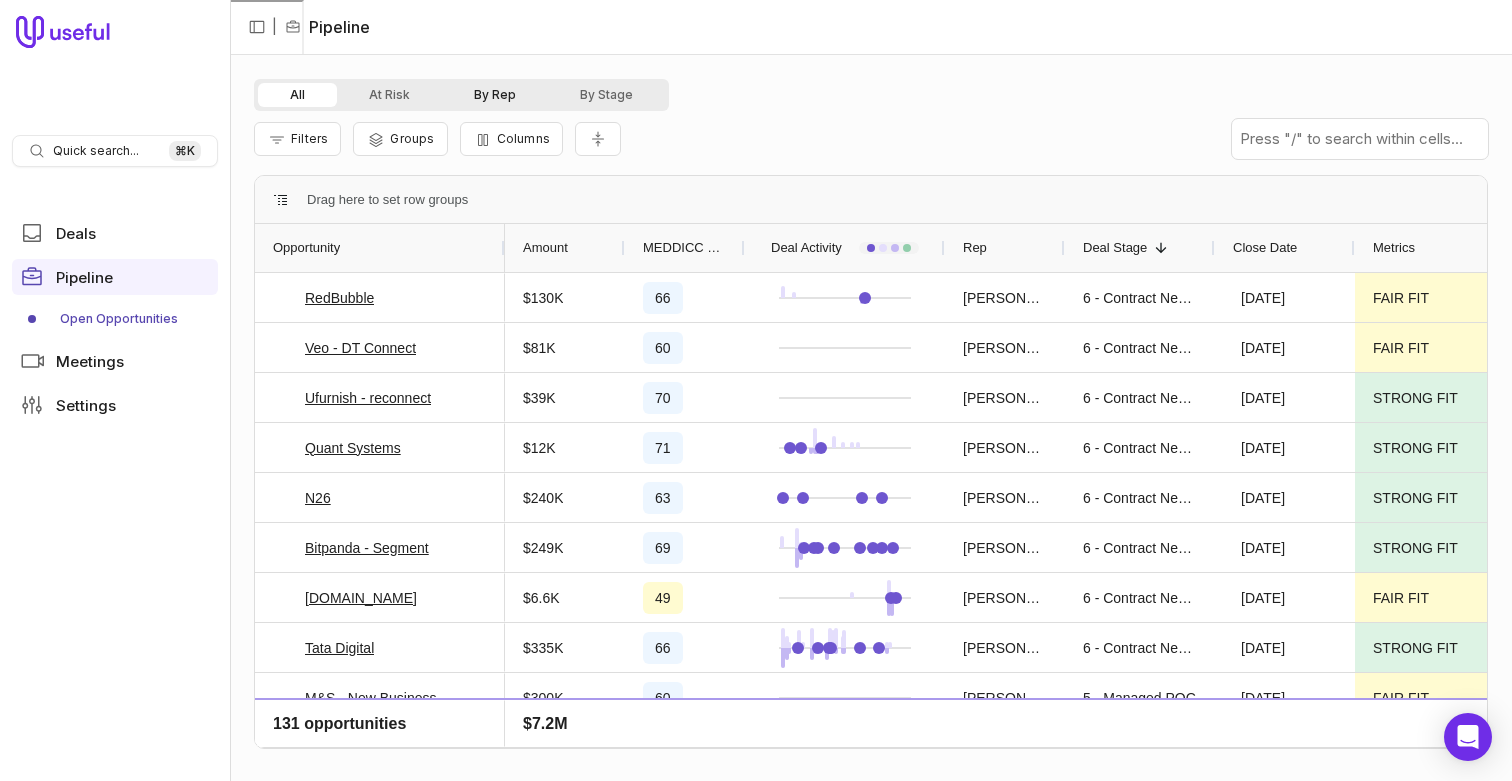 click on "By Rep" at bounding box center [495, 95] 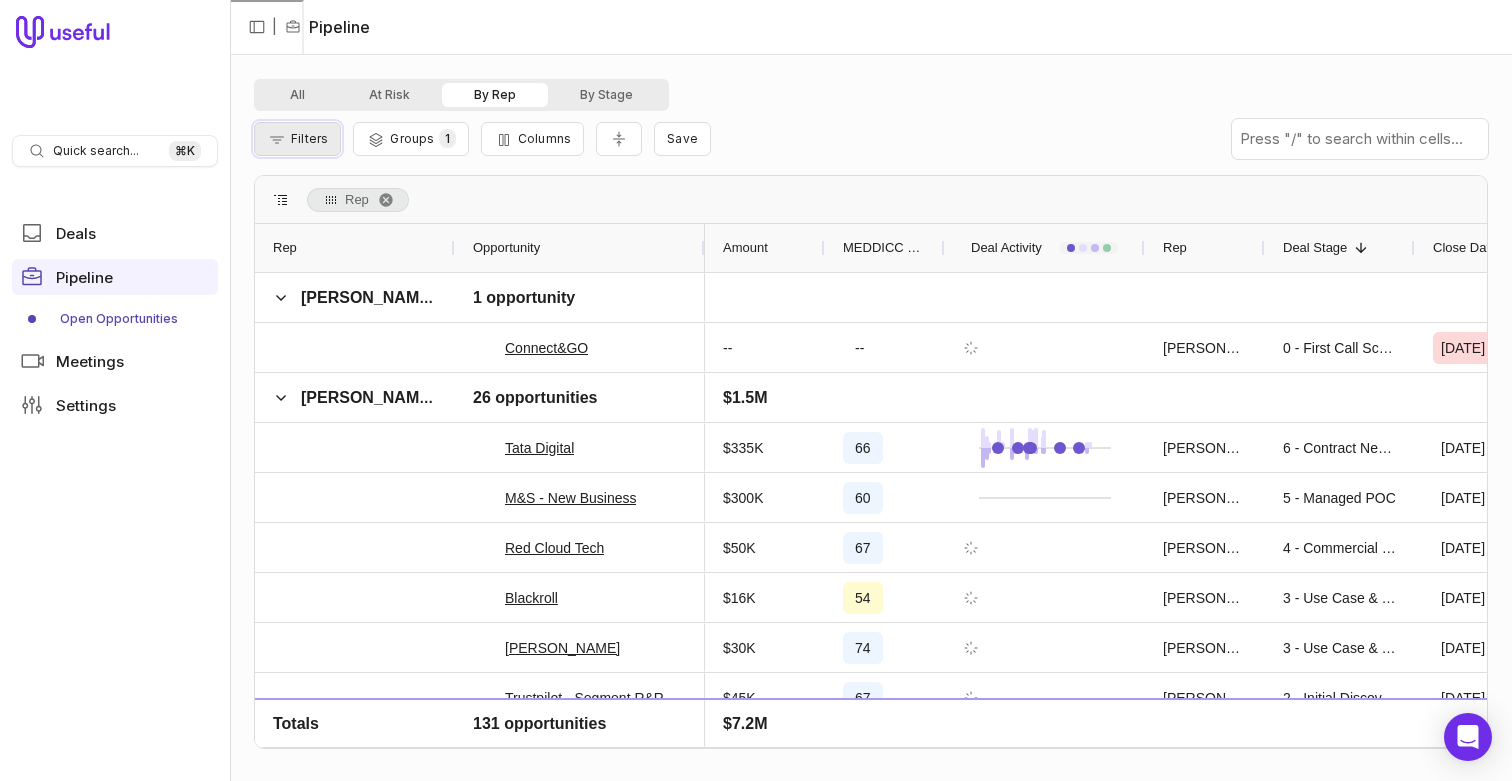 click on "Filters" at bounding box center [309, 138] 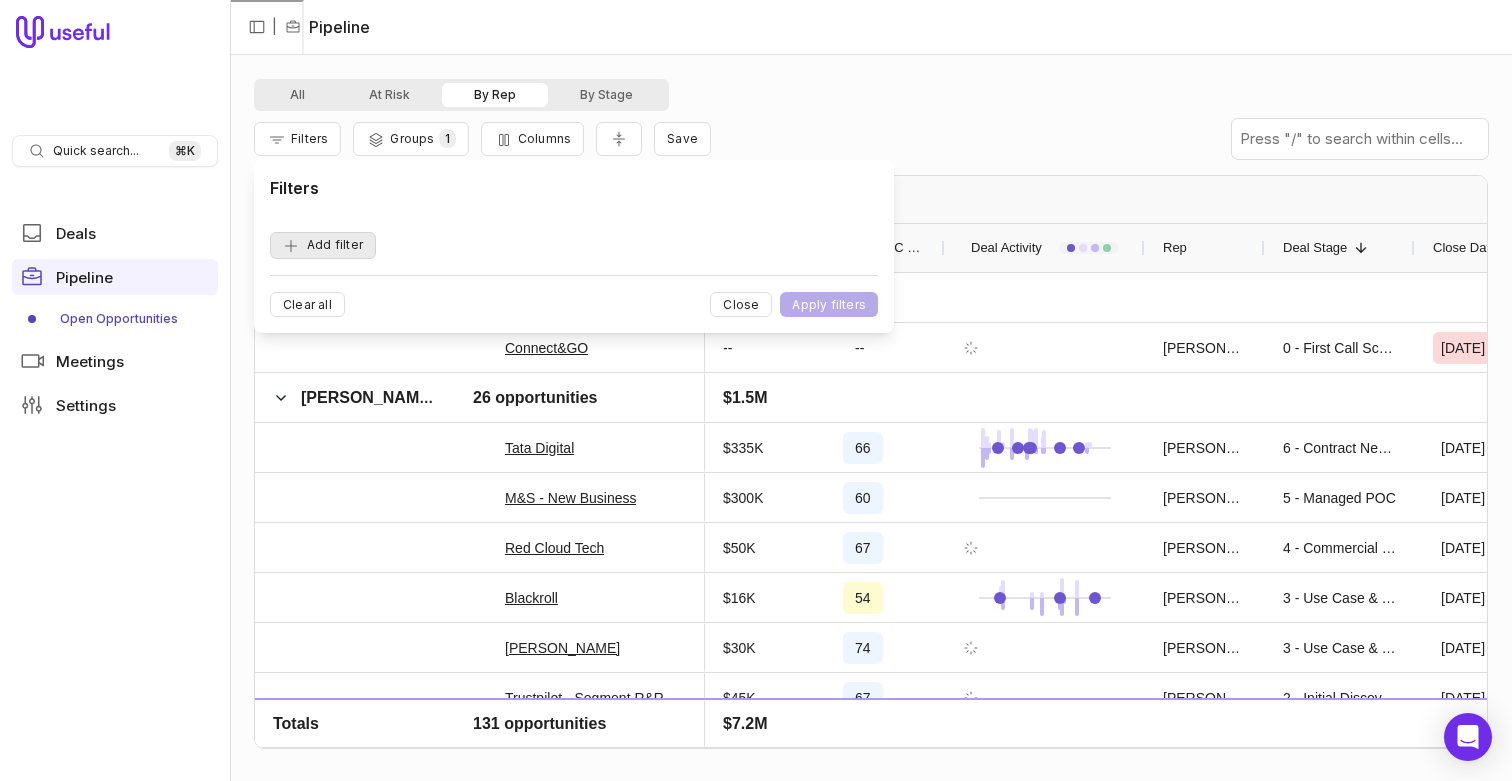 click on "Add filter" at bounding box center (323, 245) 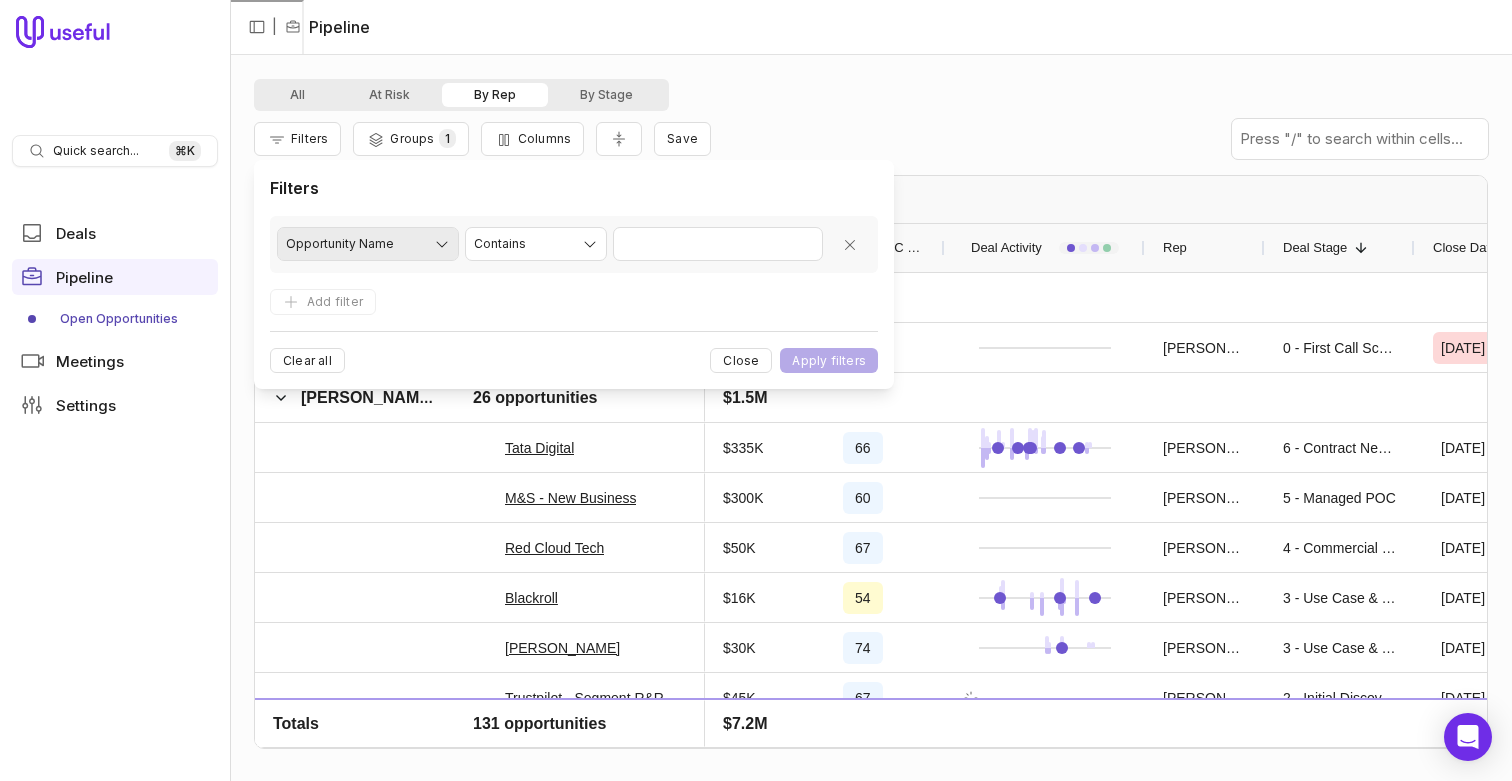 click on "Quick search... ⌘ K Deals Pipeline Open Opportunities Meetings Settings | Pipeline All At Risk By Rep By Stage Filters Groups 1 Columns Save
Rep
Drag here to set column labels
Opportunity
Rep
Amount
1" at bounding box center (756, 390) 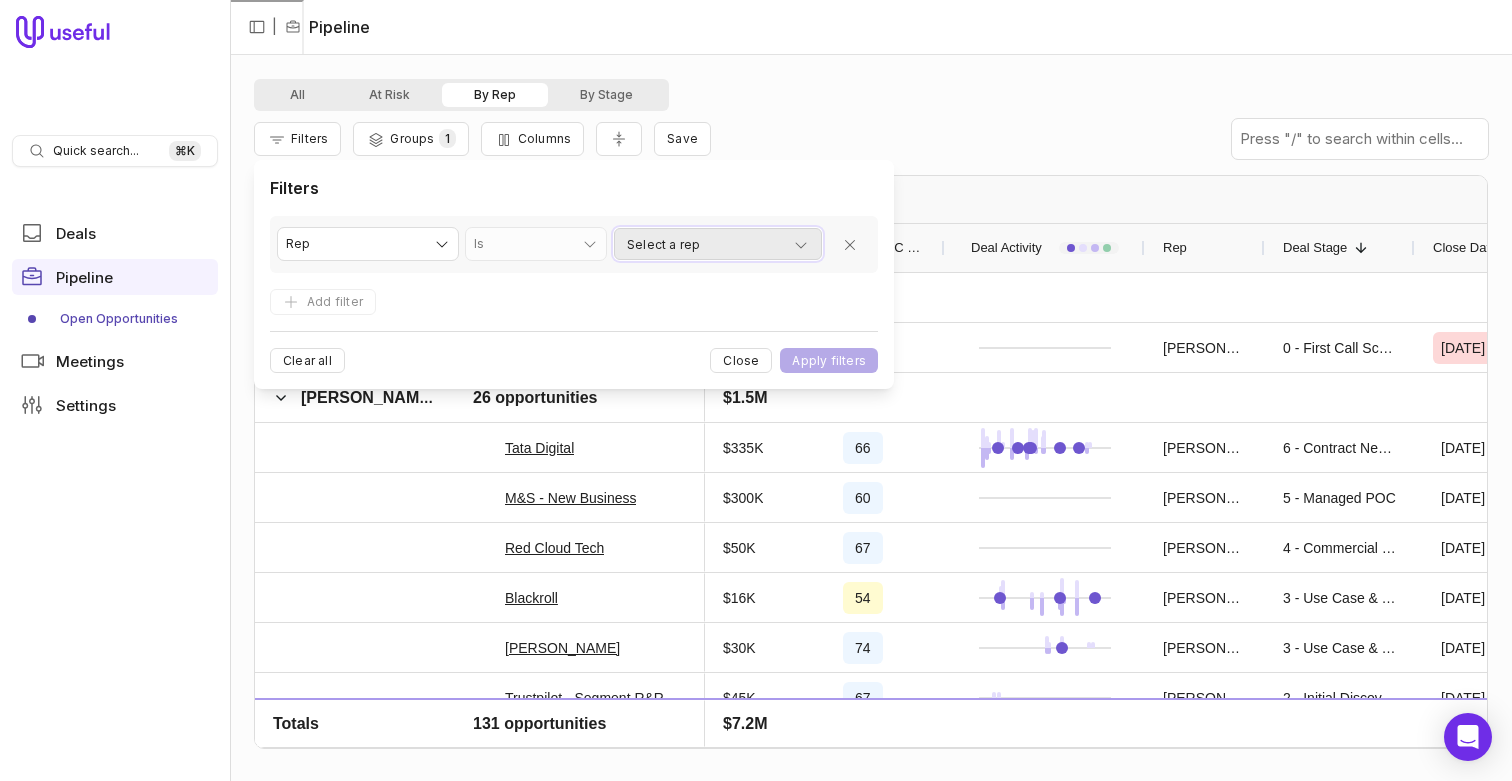 click on "Select a rep" at bounding box center [663, 245] 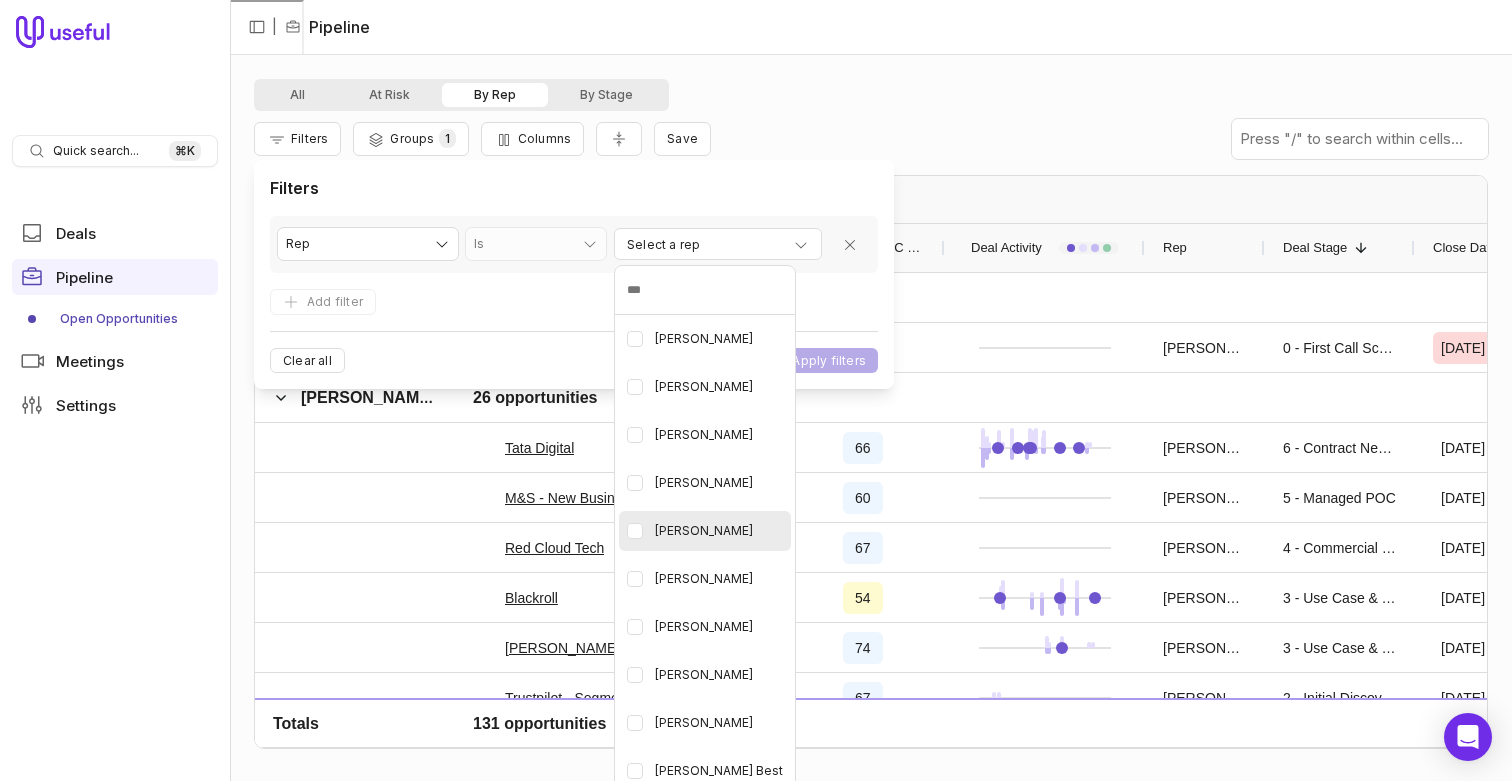scroll, scrollTop: 29, scrollLeft: 0, axis: vertical 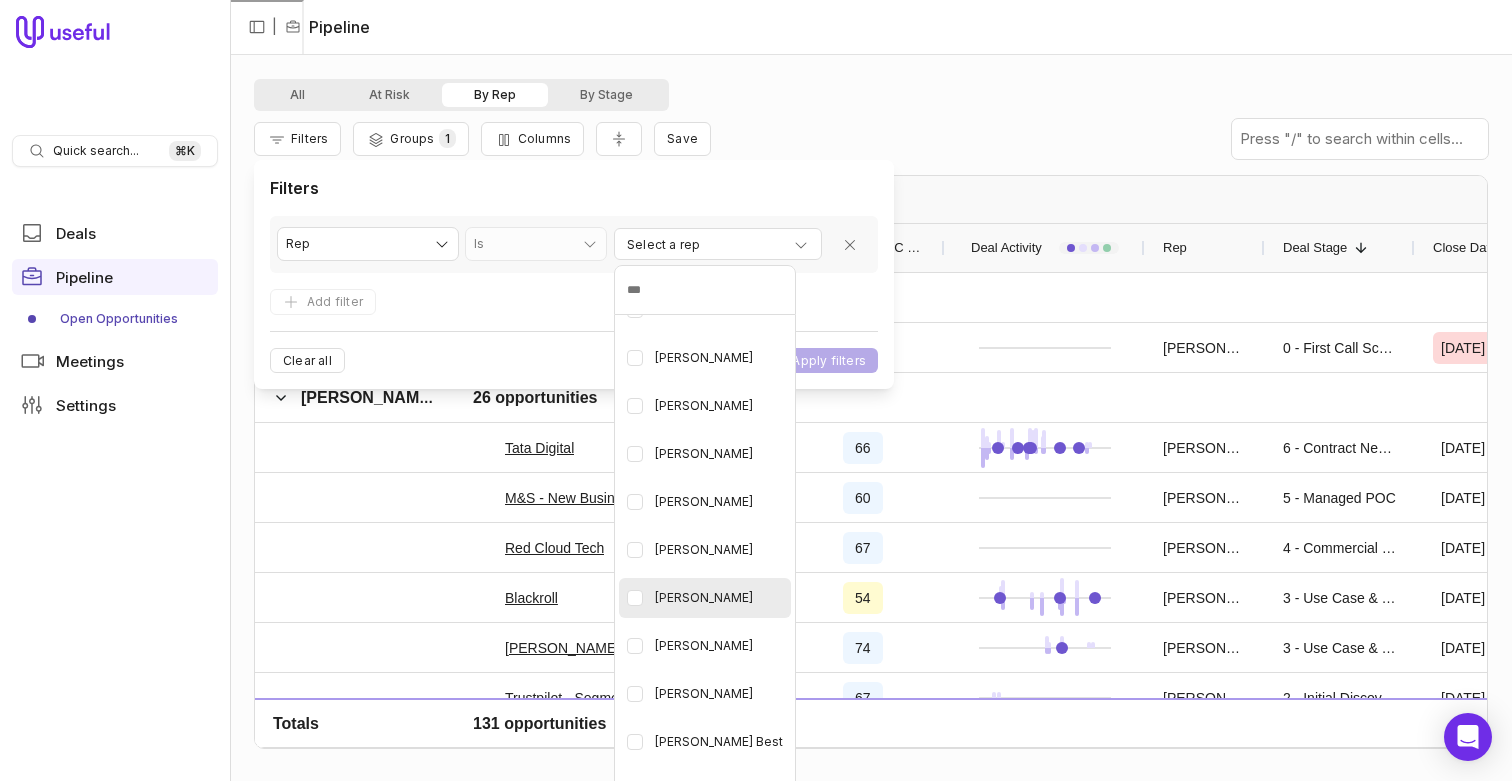 click on "[PERSON_NAME]" at bounding box center [704, 598] 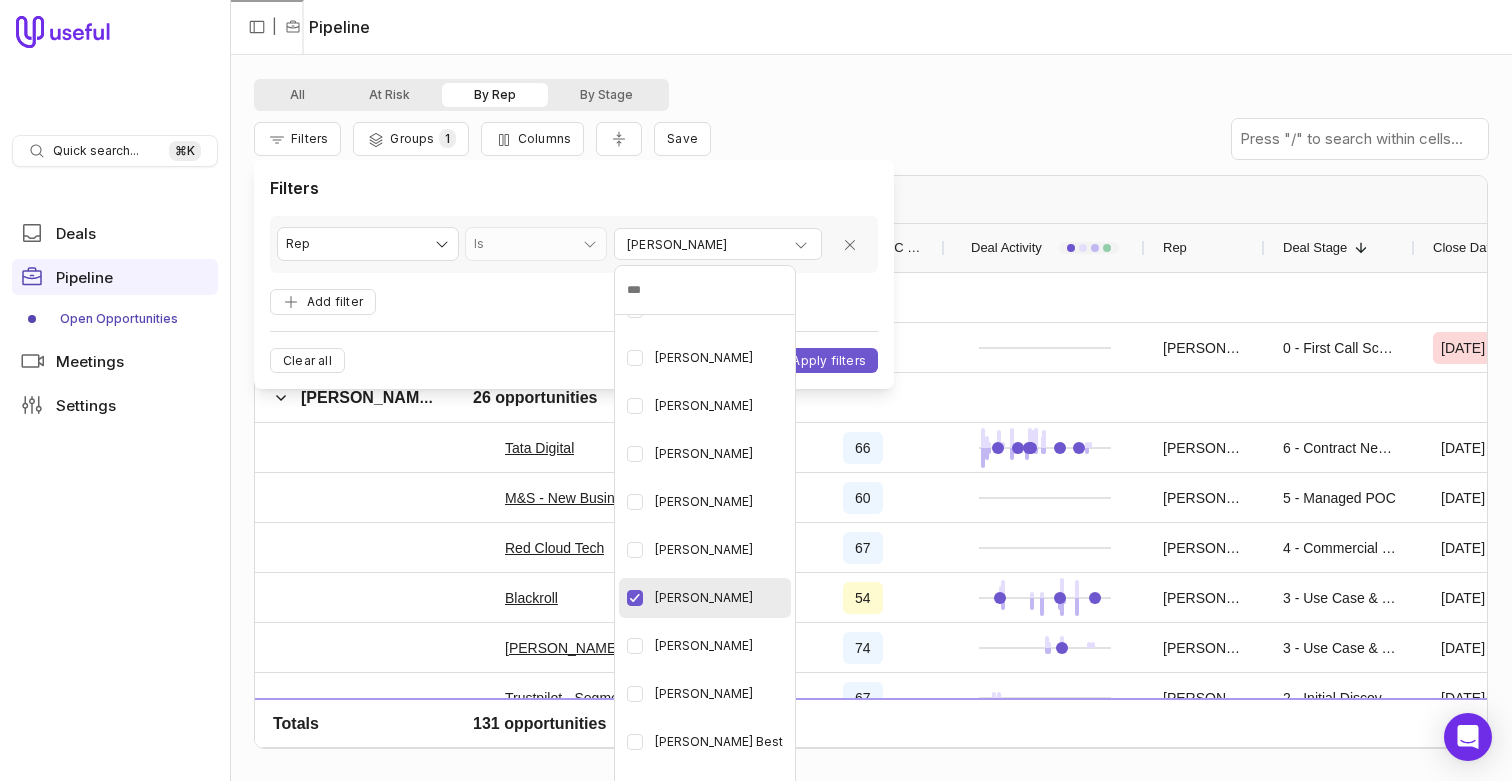 click on "Quick search... ⌘ K Deals Pipeline Open Opportunities Meetings Settings | Pipeline All At Risk By Rep By Stage Filters Groups 1 Columns Save
Rep
Drag here to set column labels
Opportunity
Rep
Amount
1" at bounding box center [756, 390] 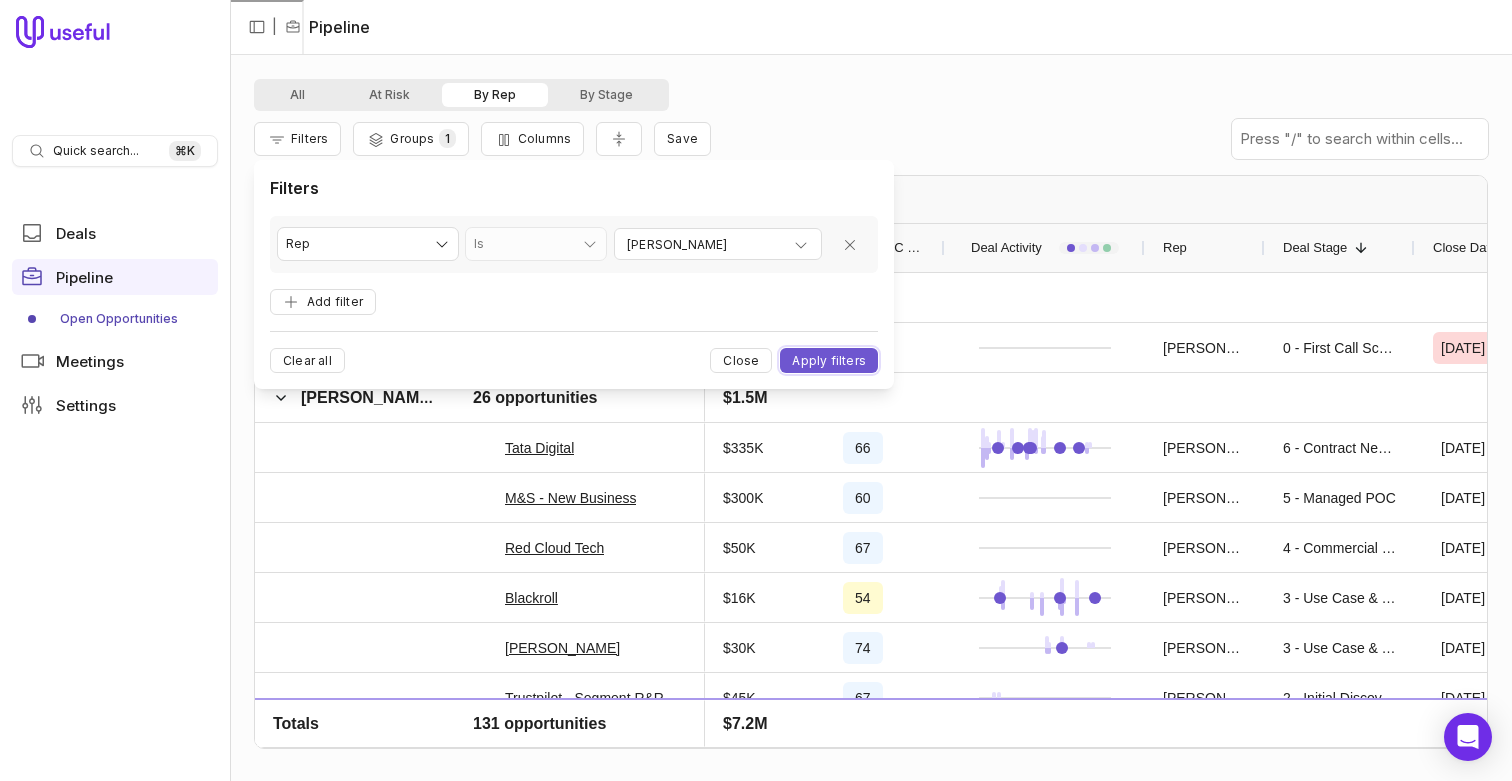 click on "Apply filters" at bounding box center [829, 360] 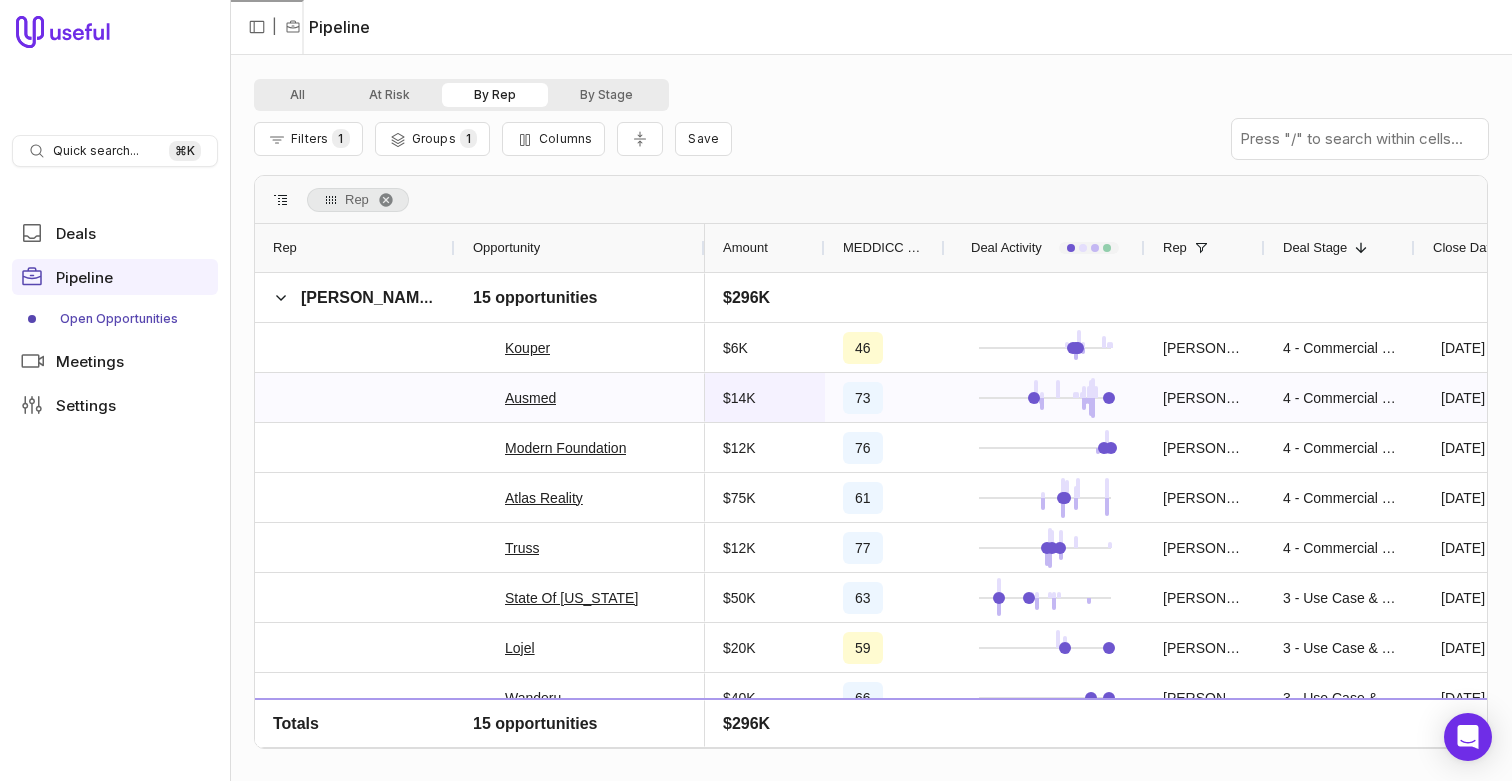 scroll, scrollTop: 30, scrollLeft: 0, axis: vertical 